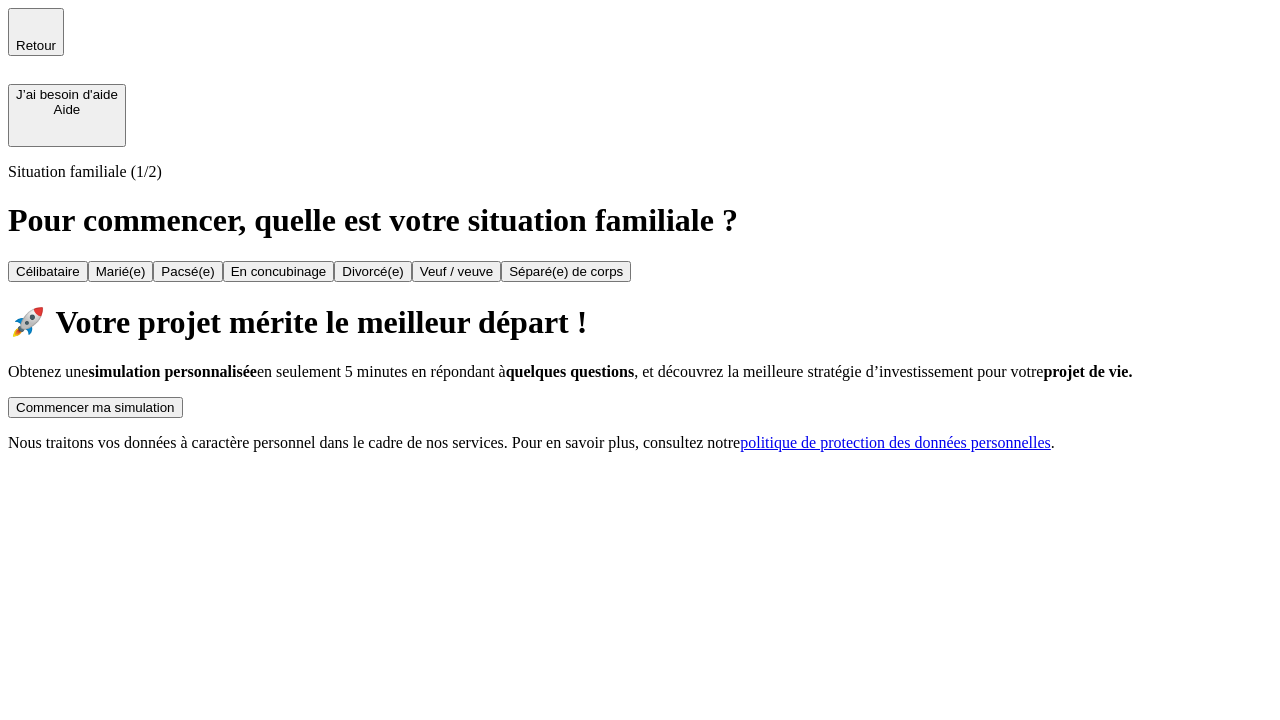 scroll, scrollTop: 0, scrollLeft: 0, axis: both 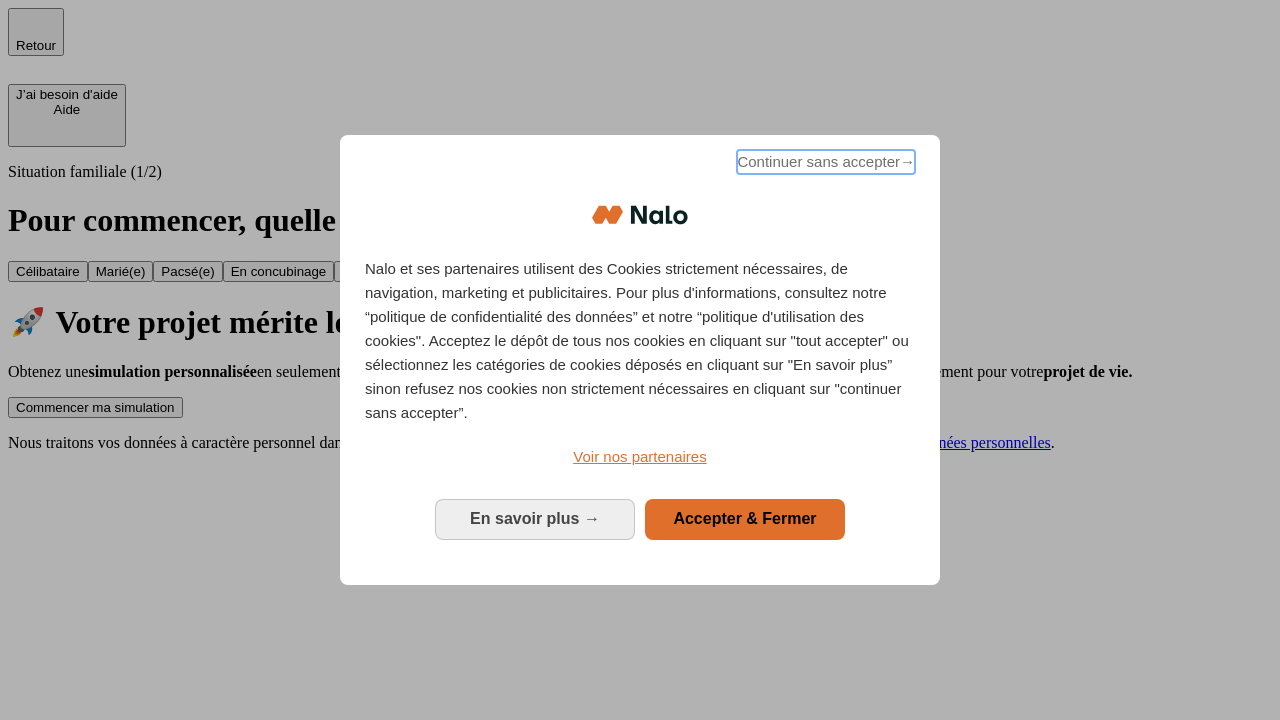 click on "Continuer sans accepter  →" at bounding box center (826, 162) 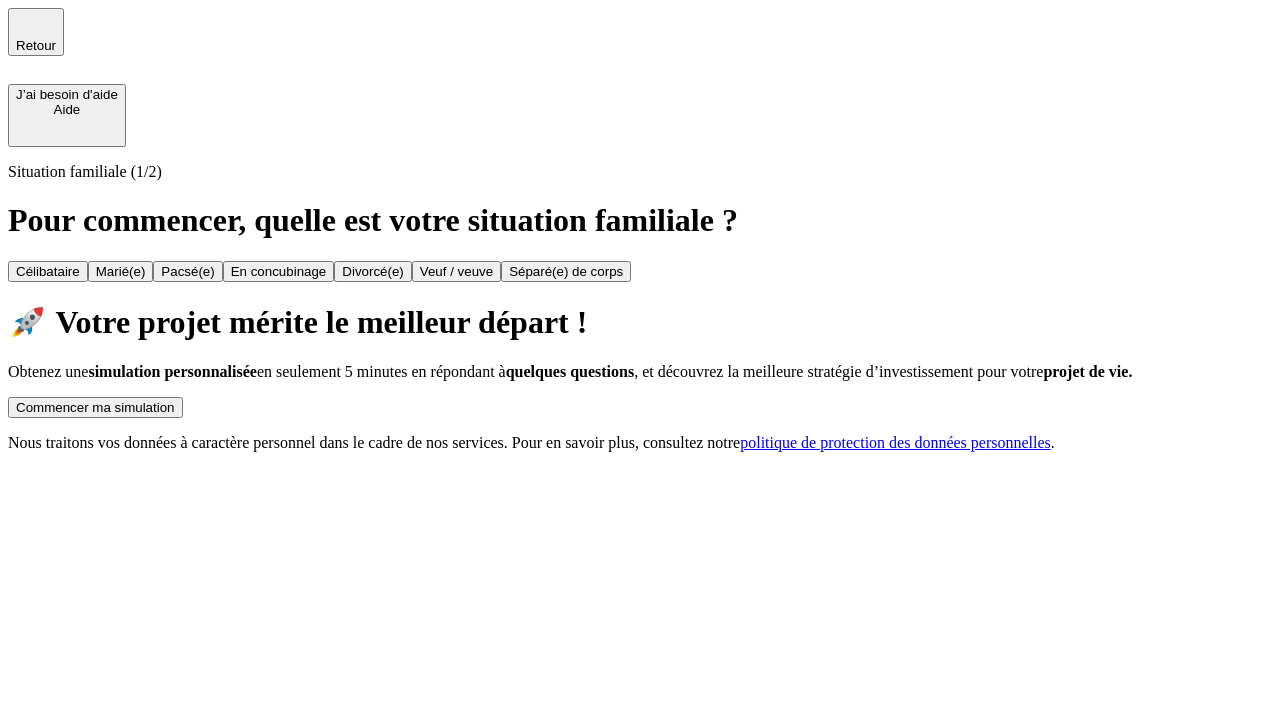 click on "Commencer ma simulation" at bounding box center (95, 407) 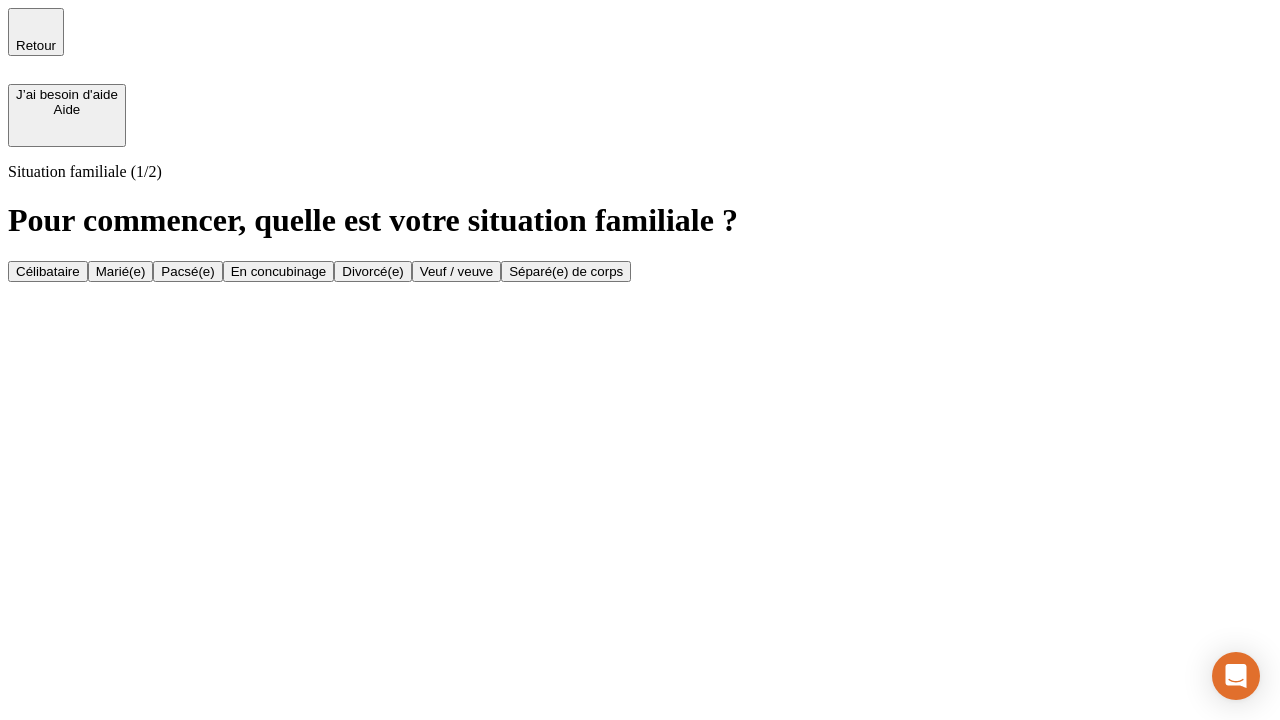 click on "En concubinage" at bounding box center [279, 271] 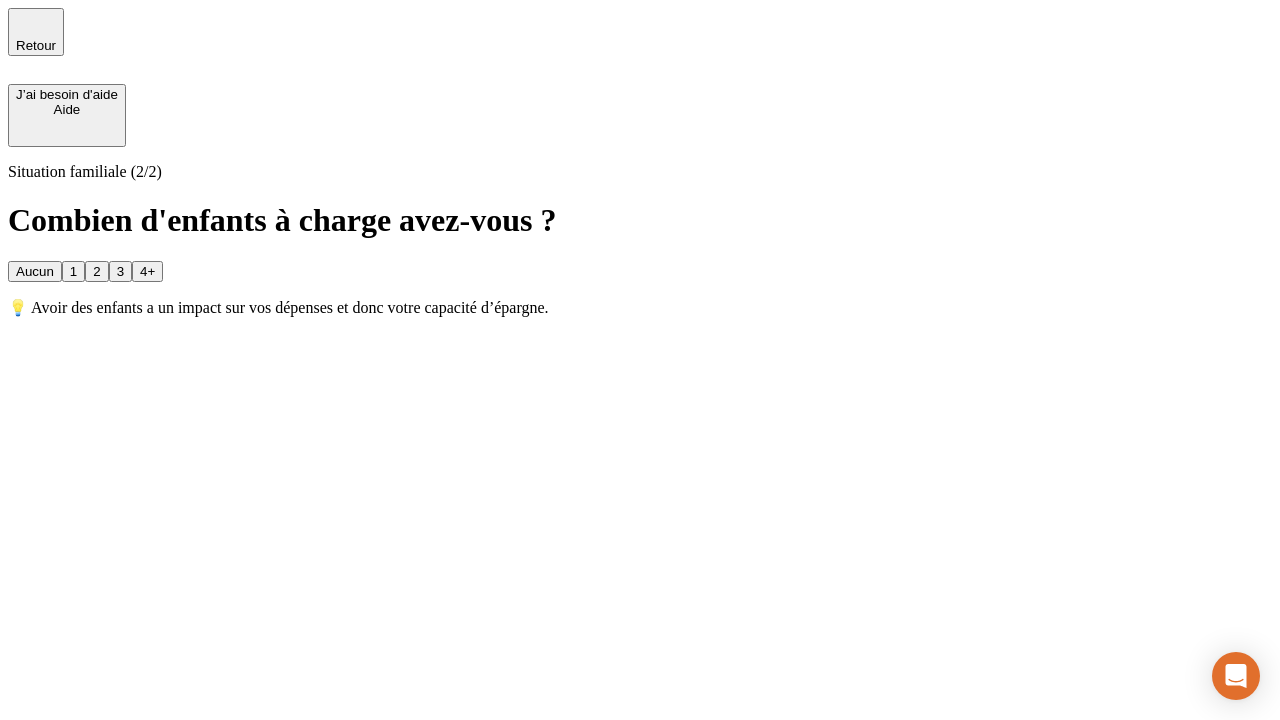 click on "2" at bounding box center [96, 271] 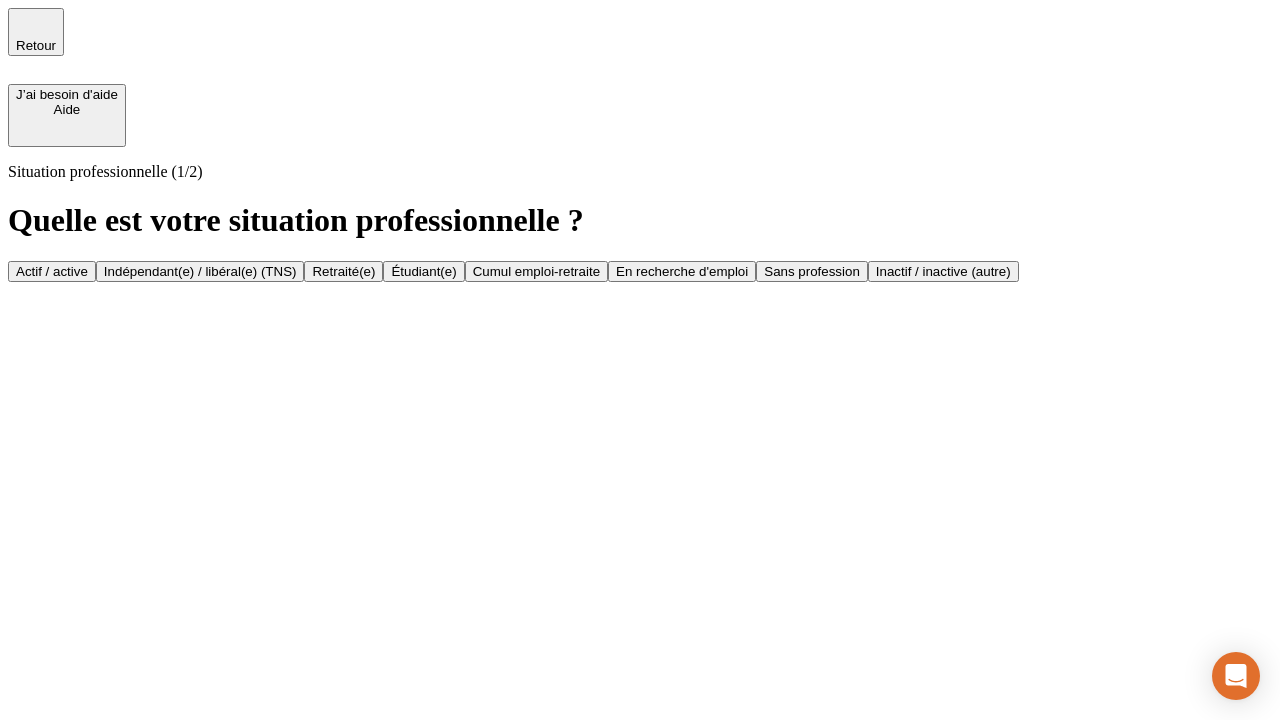 click on "Indépendant(e) / libéral(e) (TNS)" at bounding box center (200, 271) 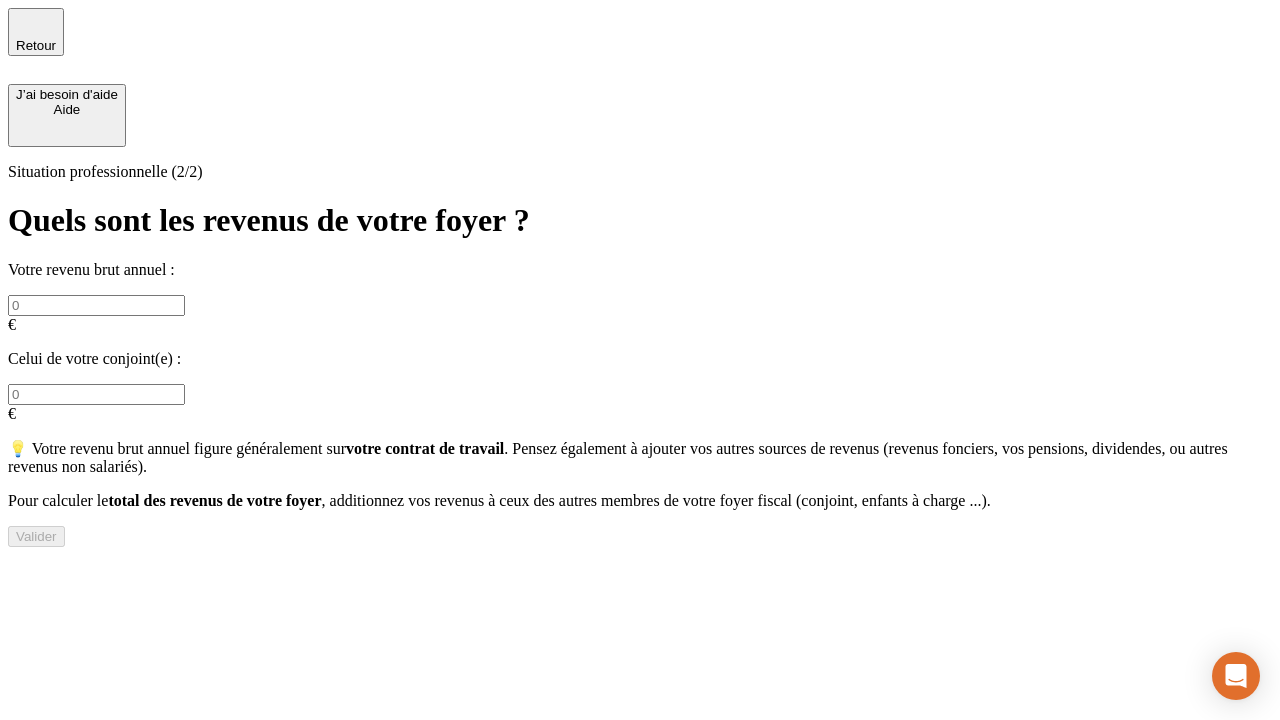 click at bounding box center (96, 305) 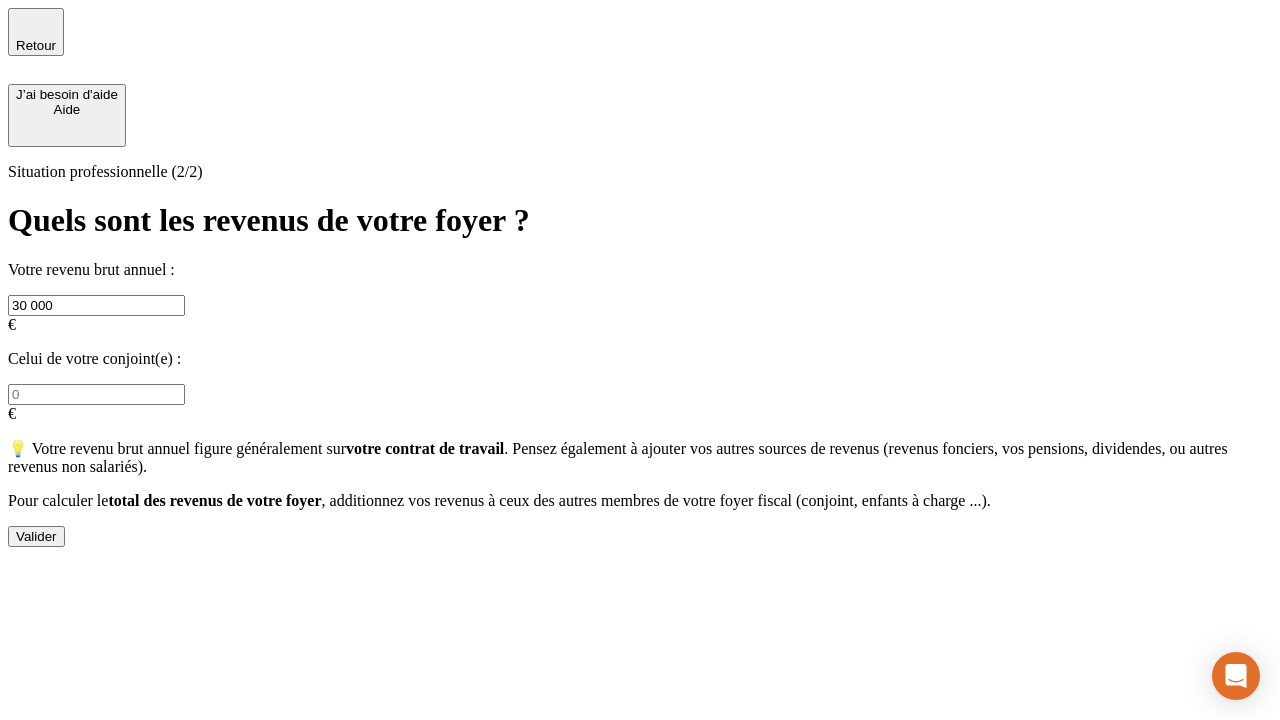 type on "30 000" 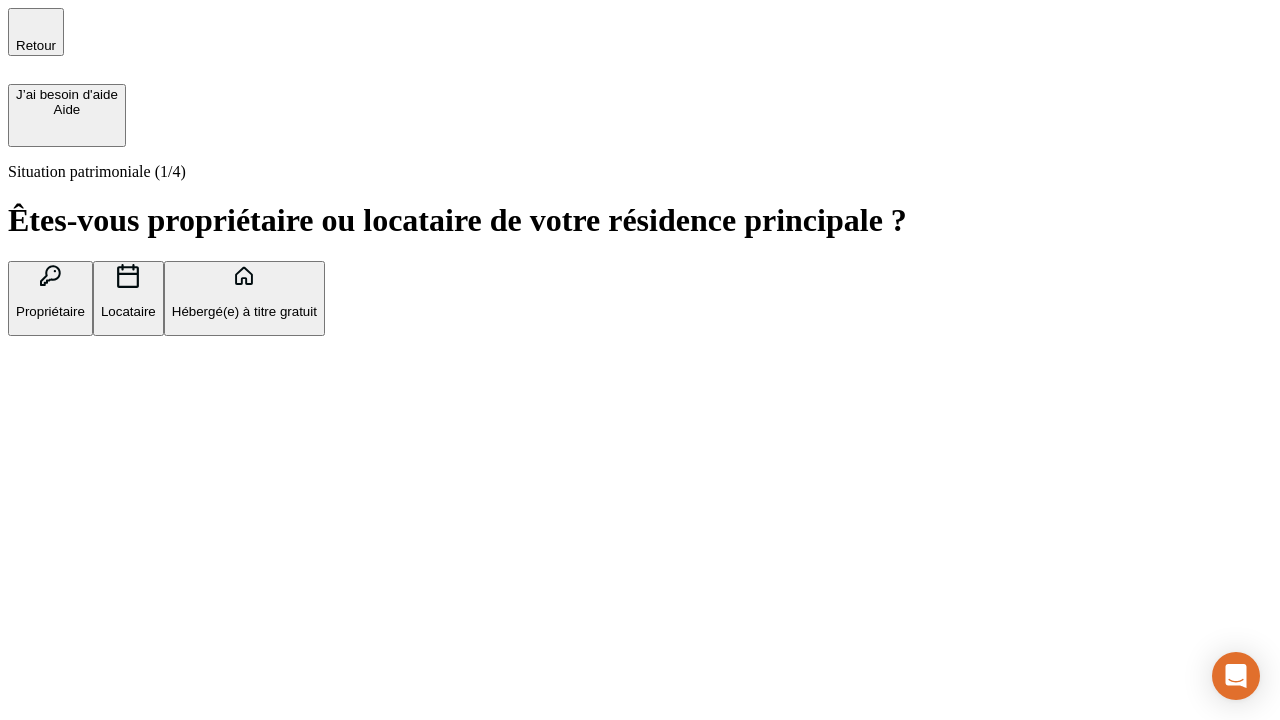 click on "Locataire" at bounding box center [128, 311] 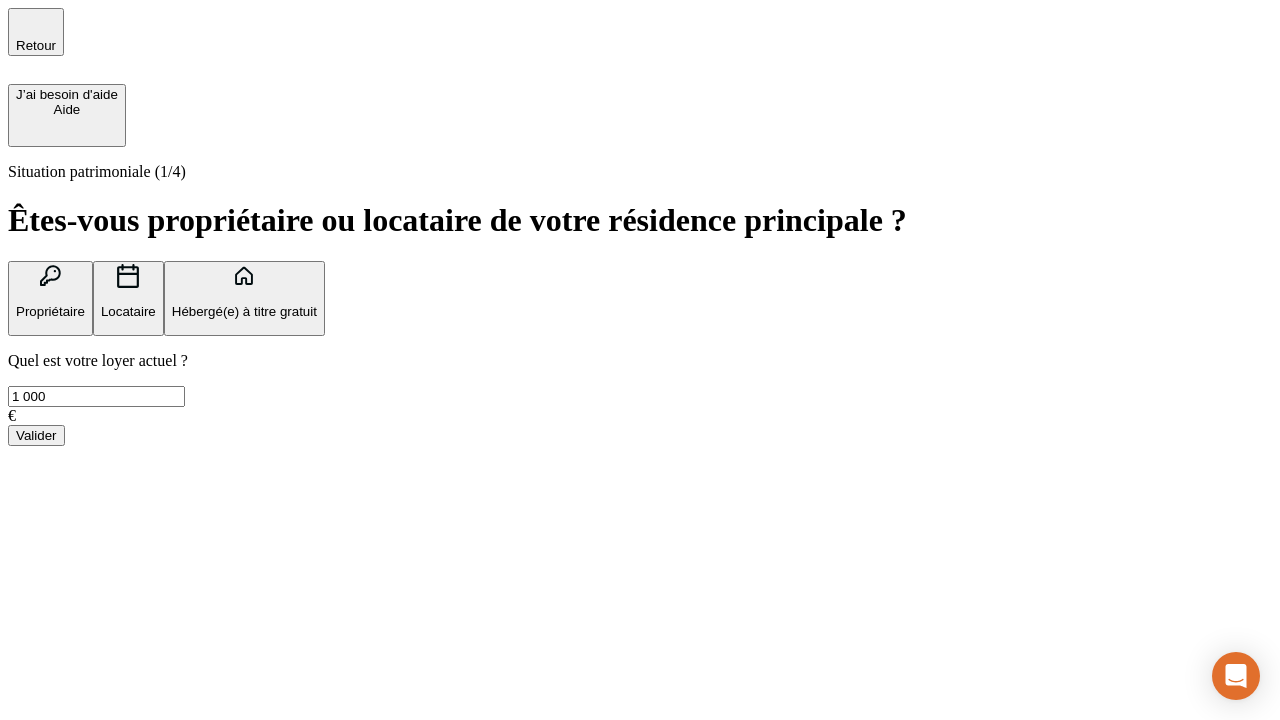 type on "1 000" 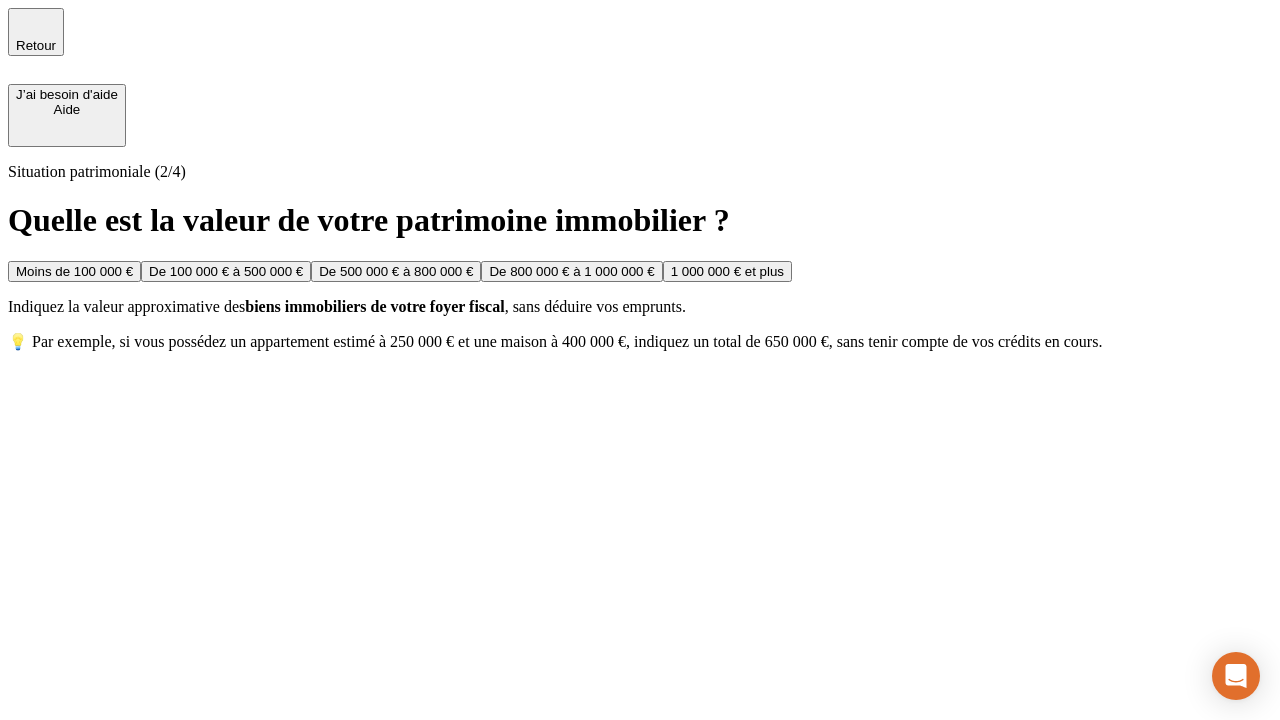 click on "Moins de 100 000 €" at bounding box center (74, 271) 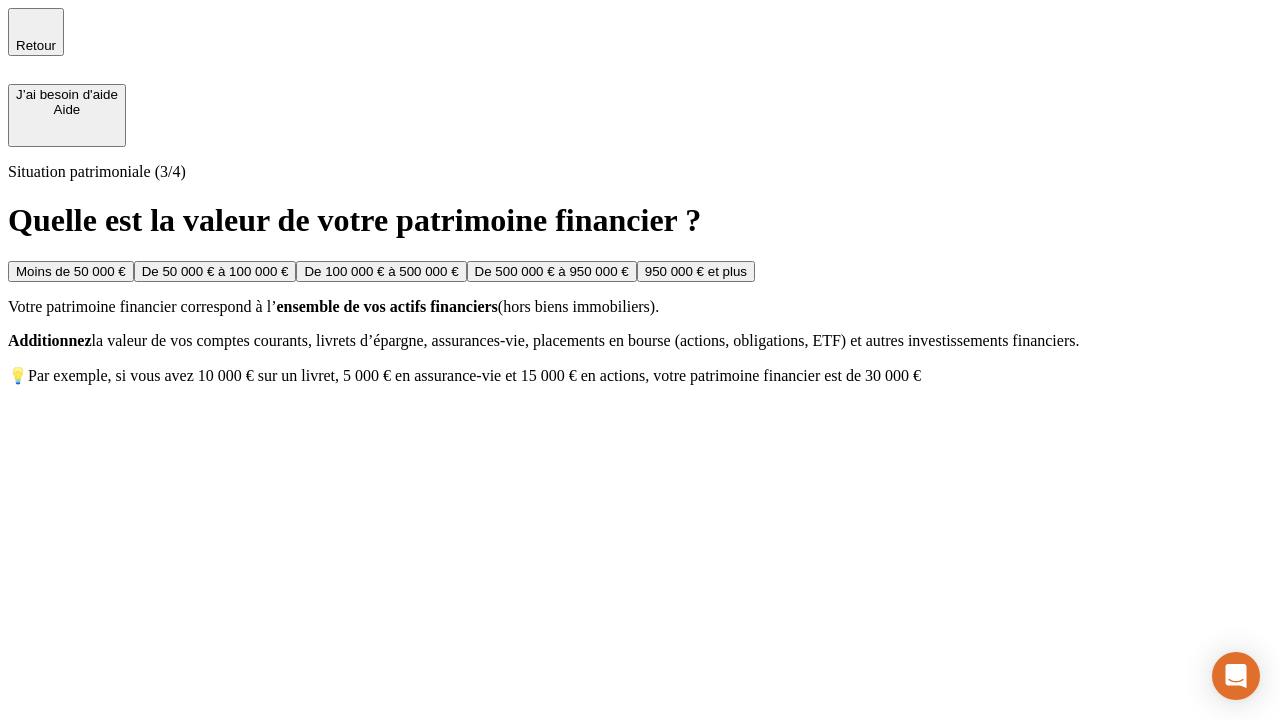 click on "Moins de 50 000 €" at bounding box center (71, 271) 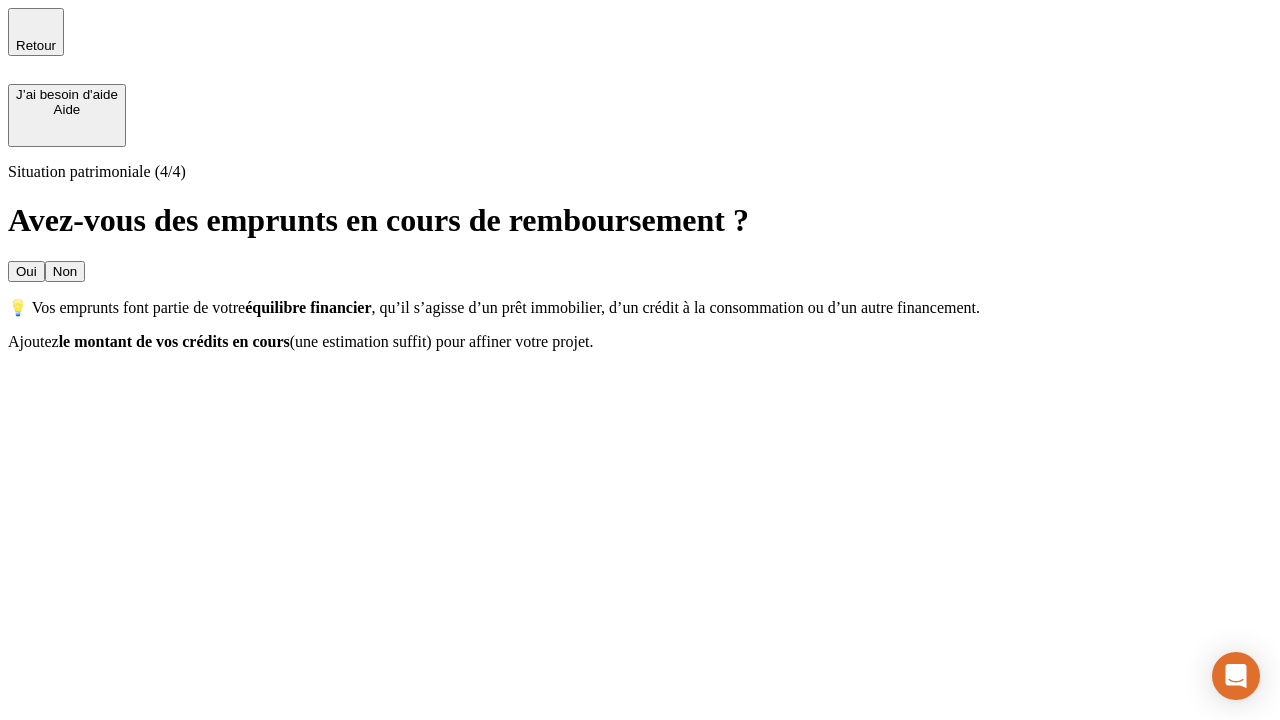 click on "Non" at bounding box center [65, 271] 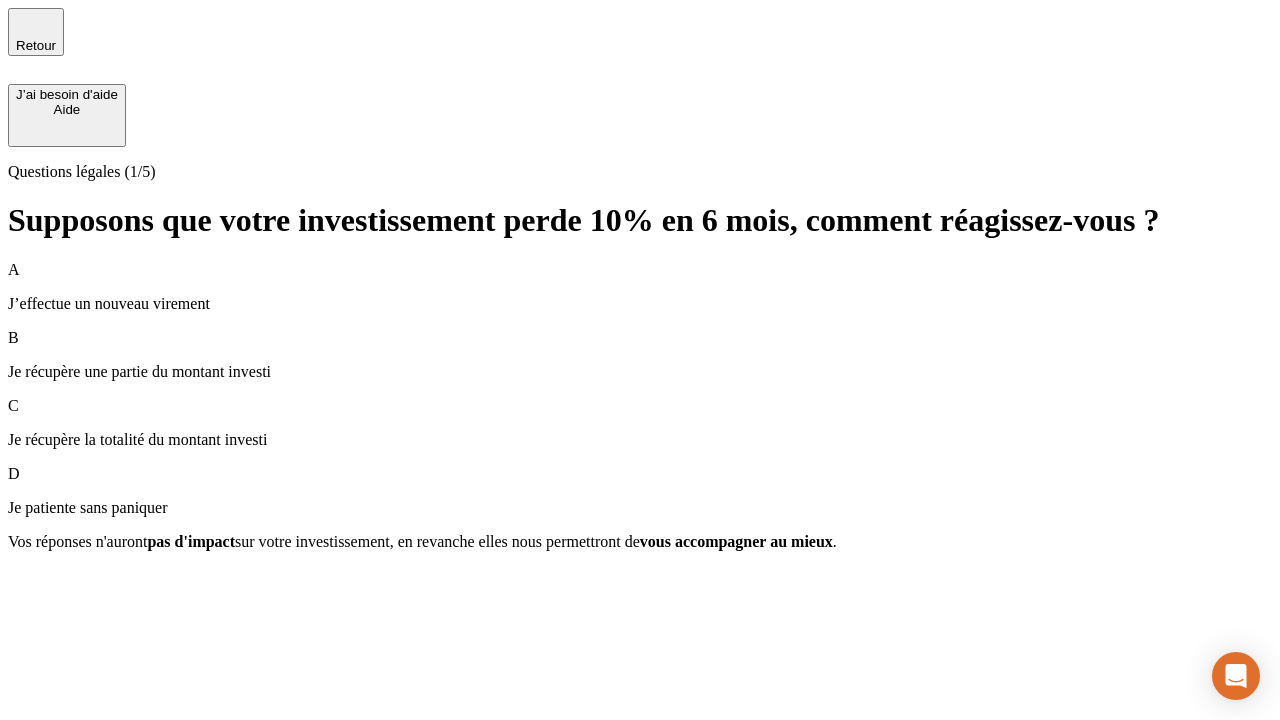 click on "A J’effectue un nouveau virement" at bounding box center [640, 287] 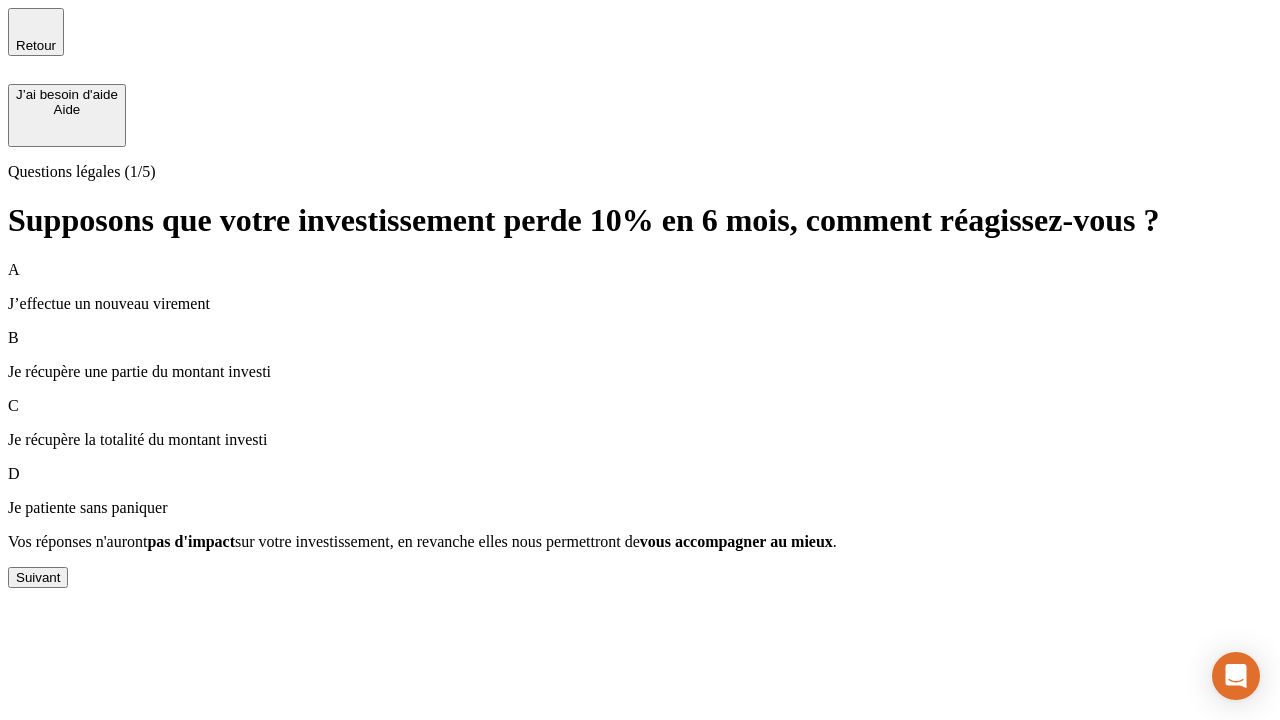 click on "Suivant" at bounding box center (38, 577) 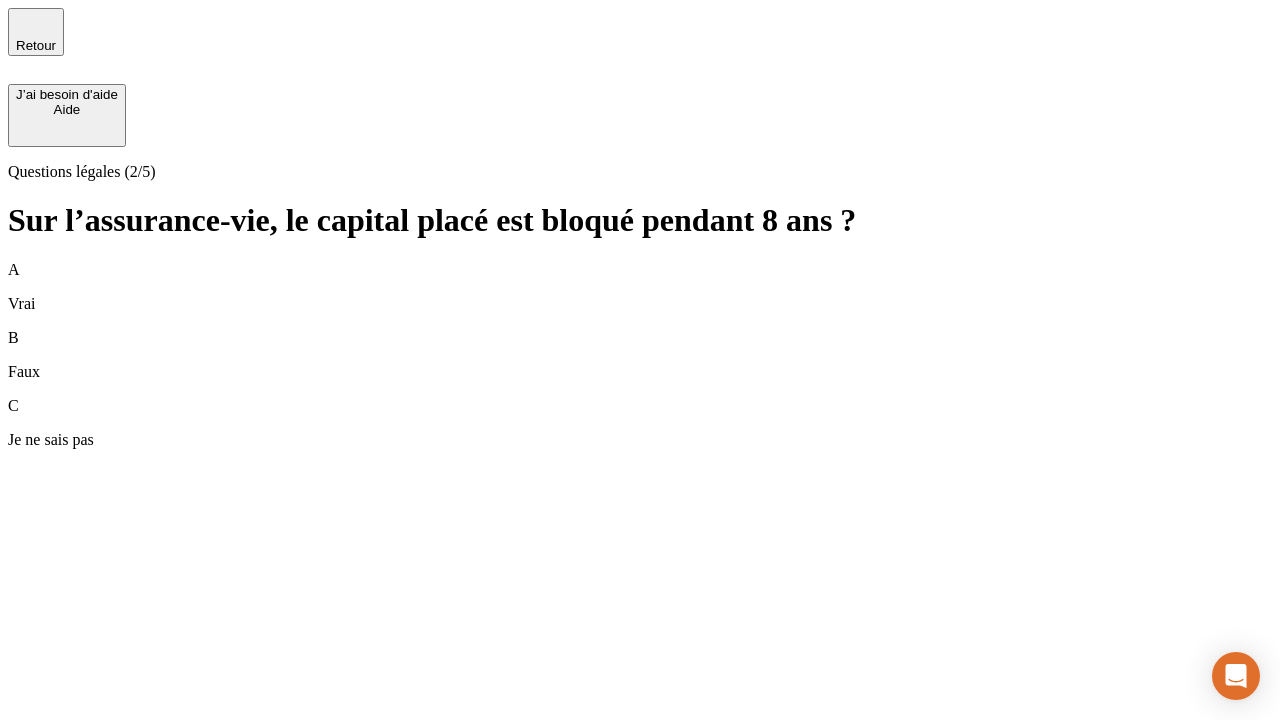 click on "A Vrai" at bounding box center [640, 287] 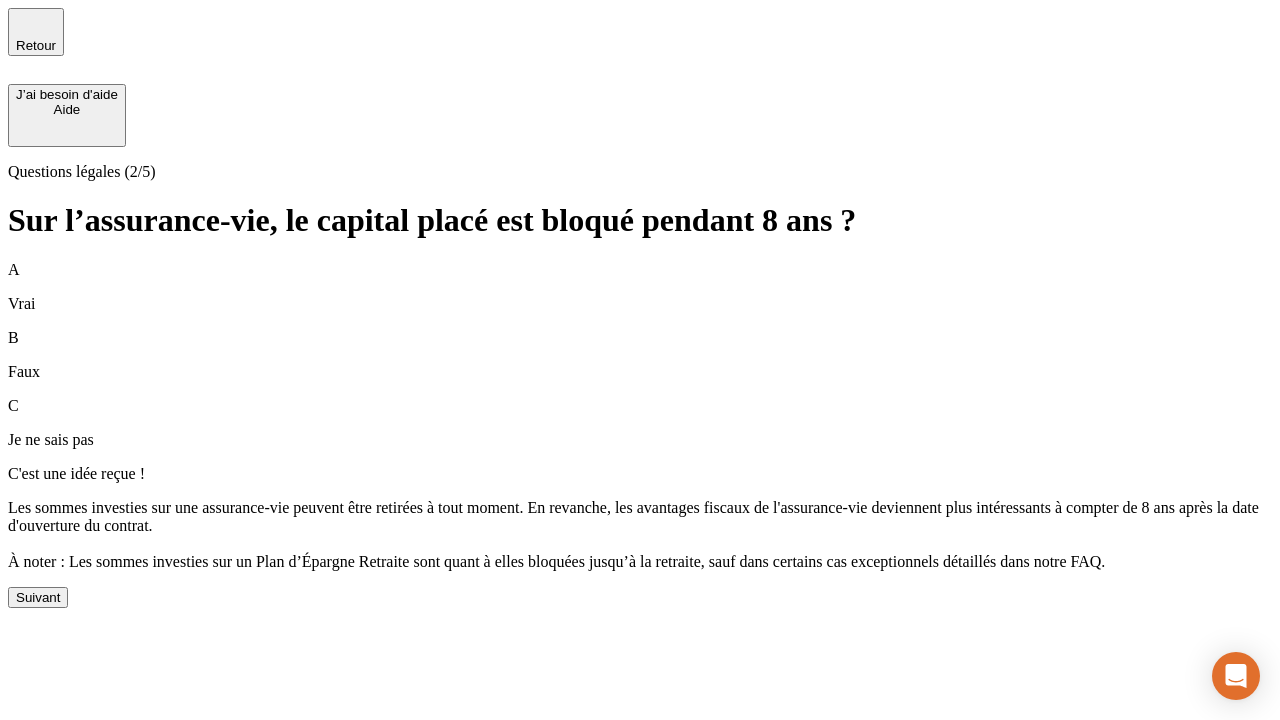 click on "Suivant" at bounding box center (38, 597) 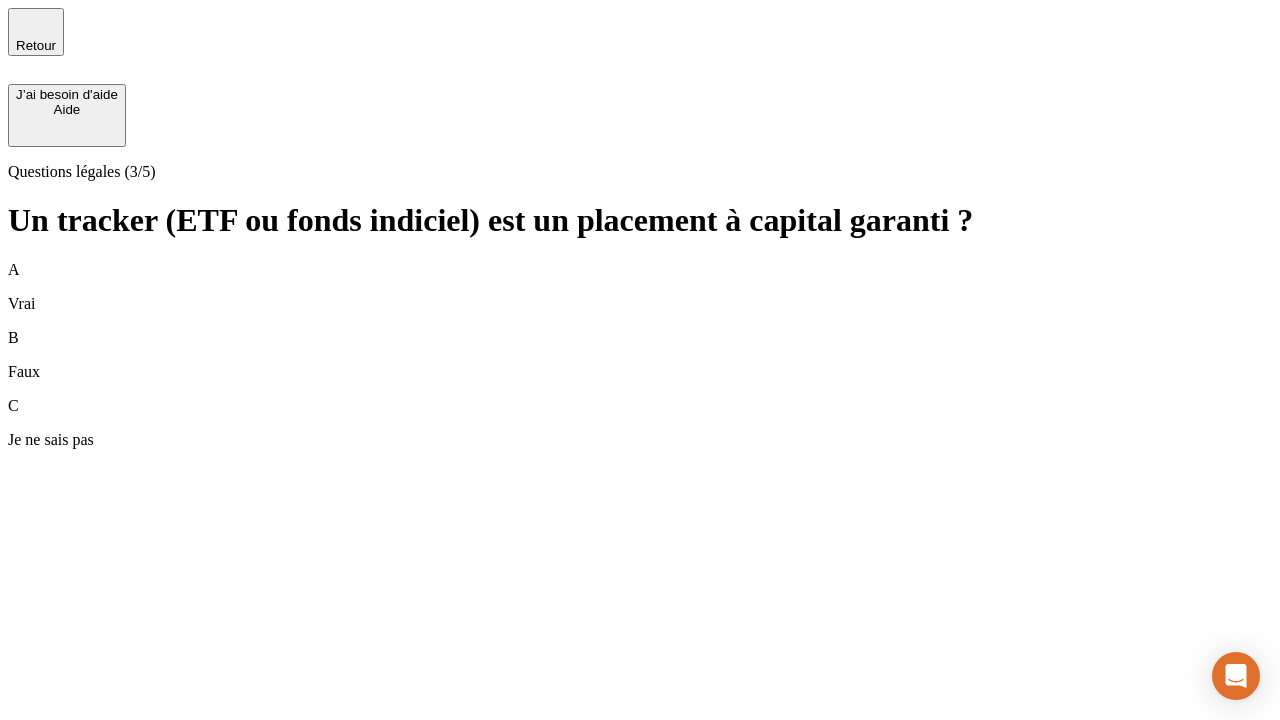 click on "A Vrai" at bounding box center (640, 287) 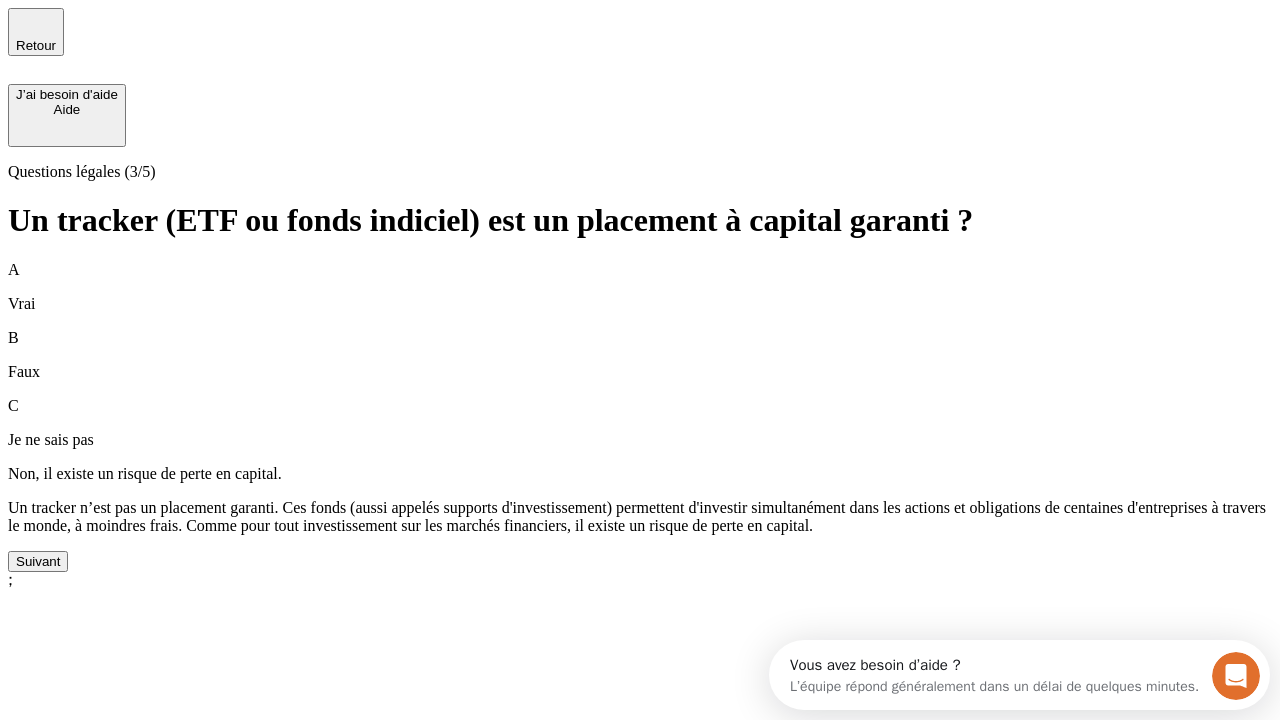 scroll, scrollTop: 0, scrollLeft: 0, axis: both 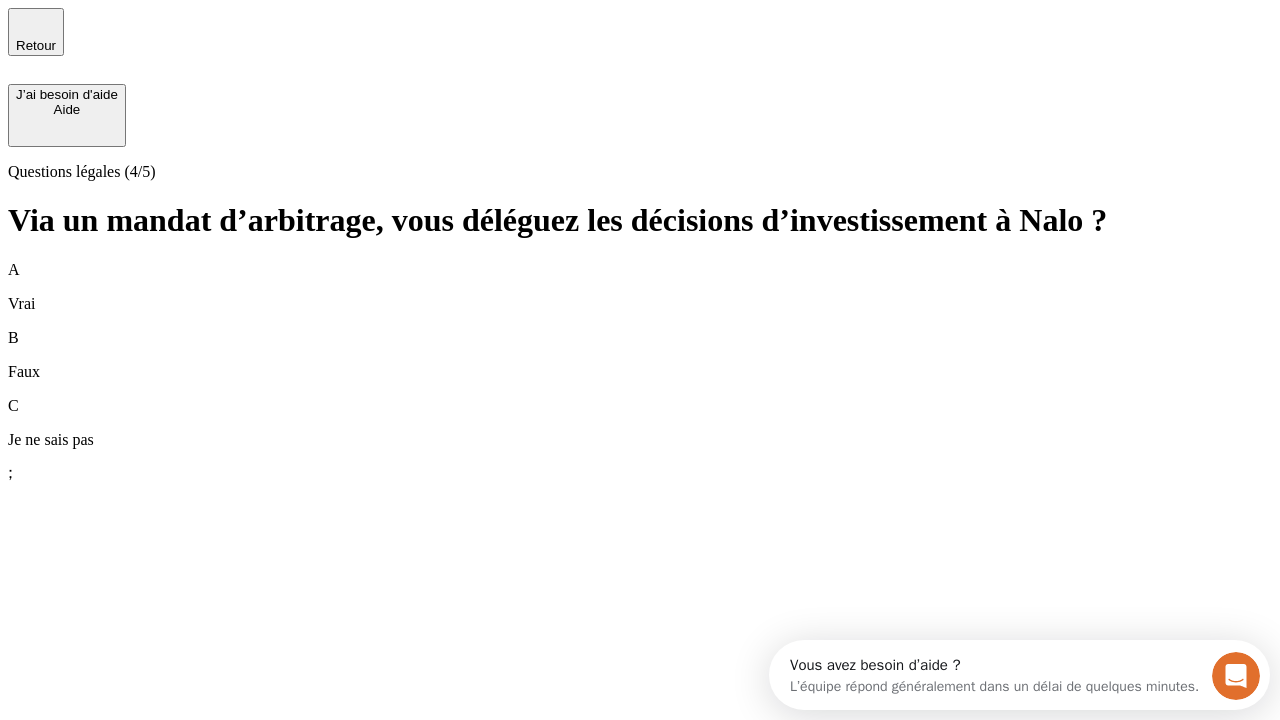 click on "A Vrai" at bounding box center (640, 287) 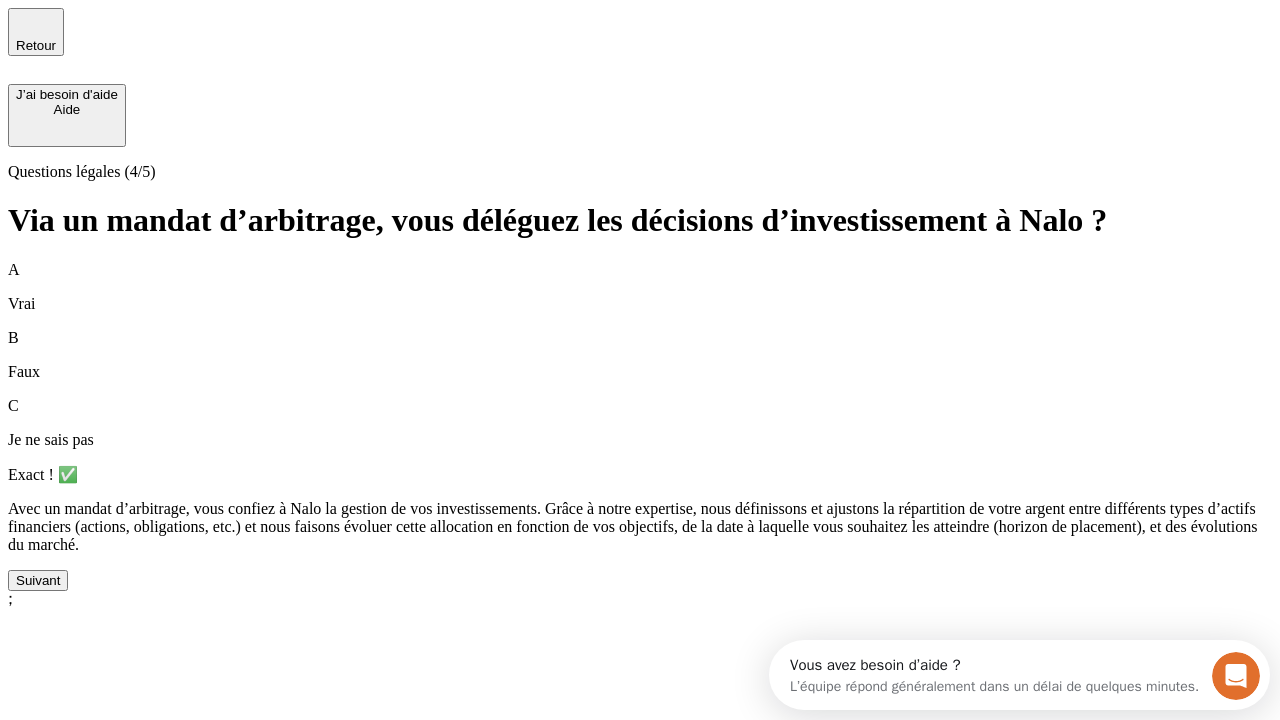 click on "Suivant" at bounding box center [38, 580] 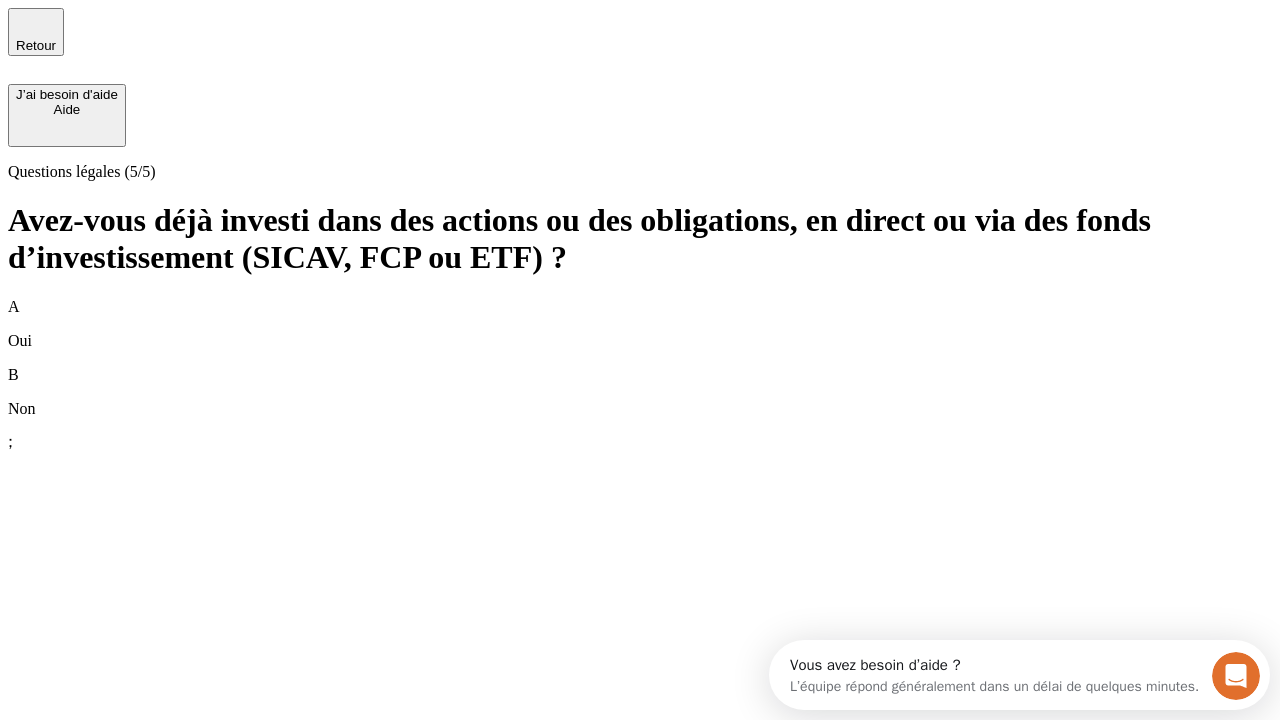 click on "B Non" at bounding box center [640, 392] 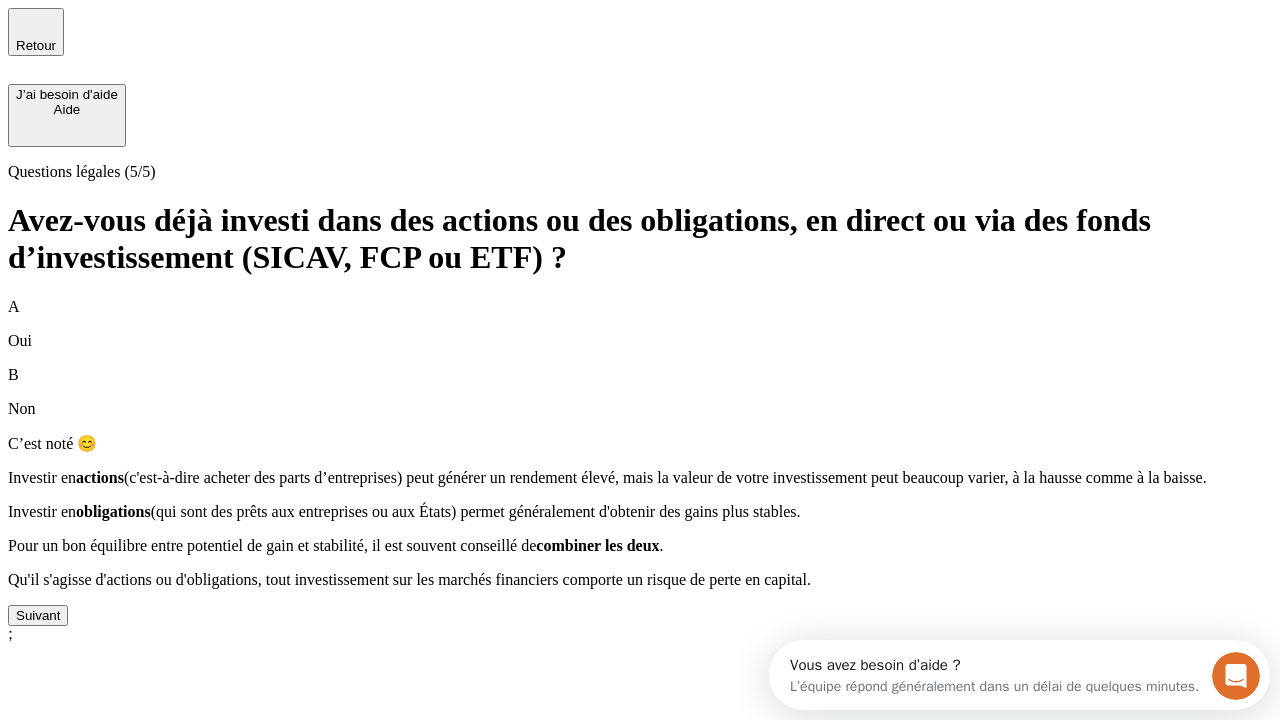 click on "Suivant" at bounding box center [38, 615] 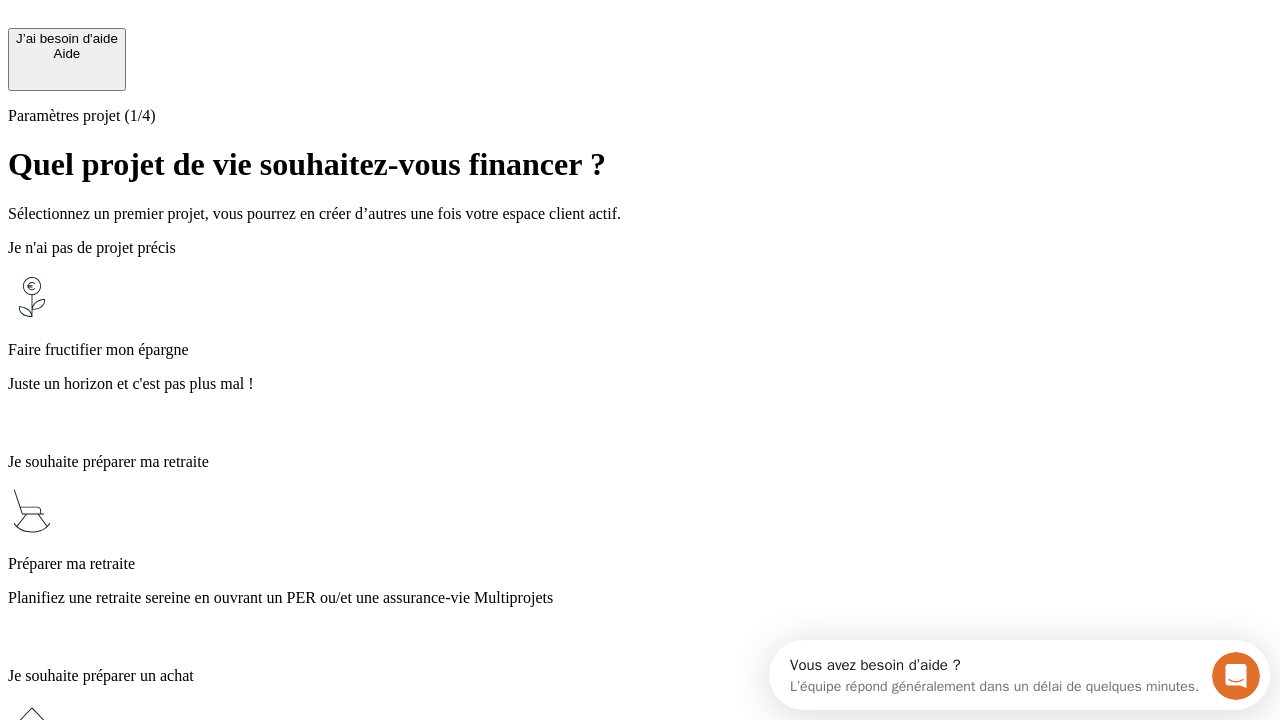 click on "Planifiez une retraite sereine en ouvrant un PER ou/et une assurance-vie Multiprojets" at bounding box center (640, 598) 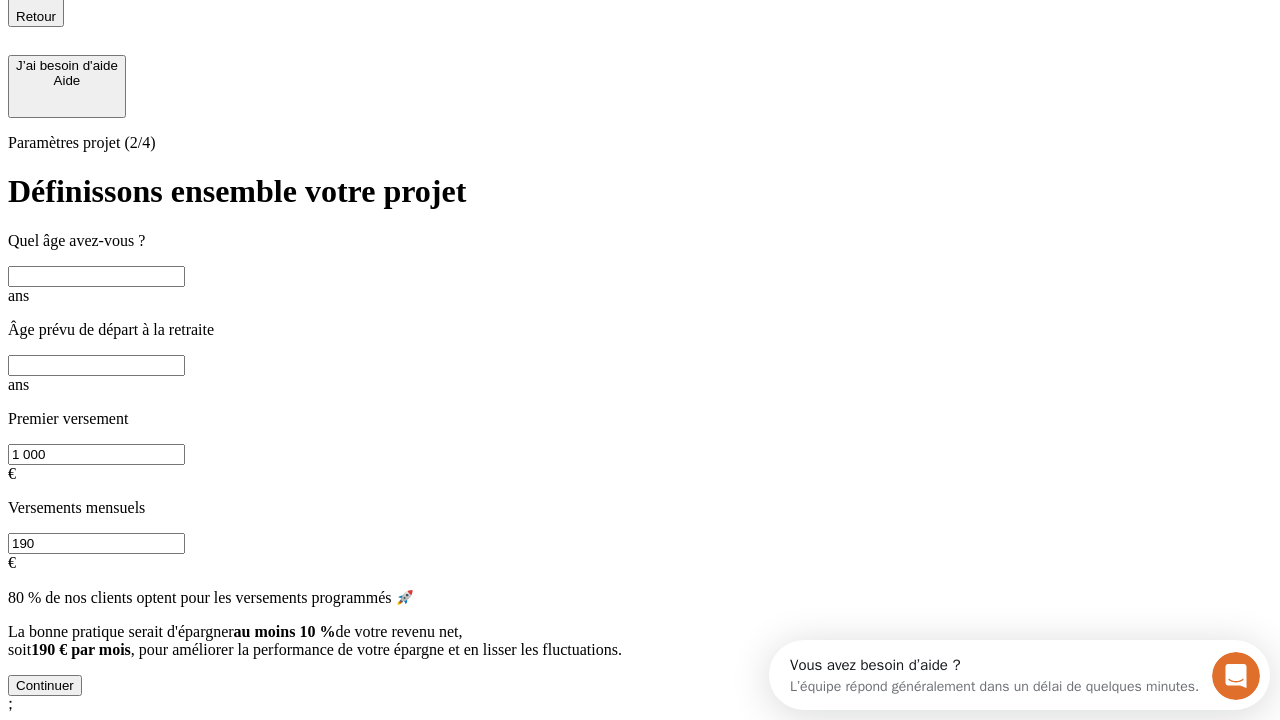 scroll, scrollTop: 18, scrollLeft: 0, axis: vertical 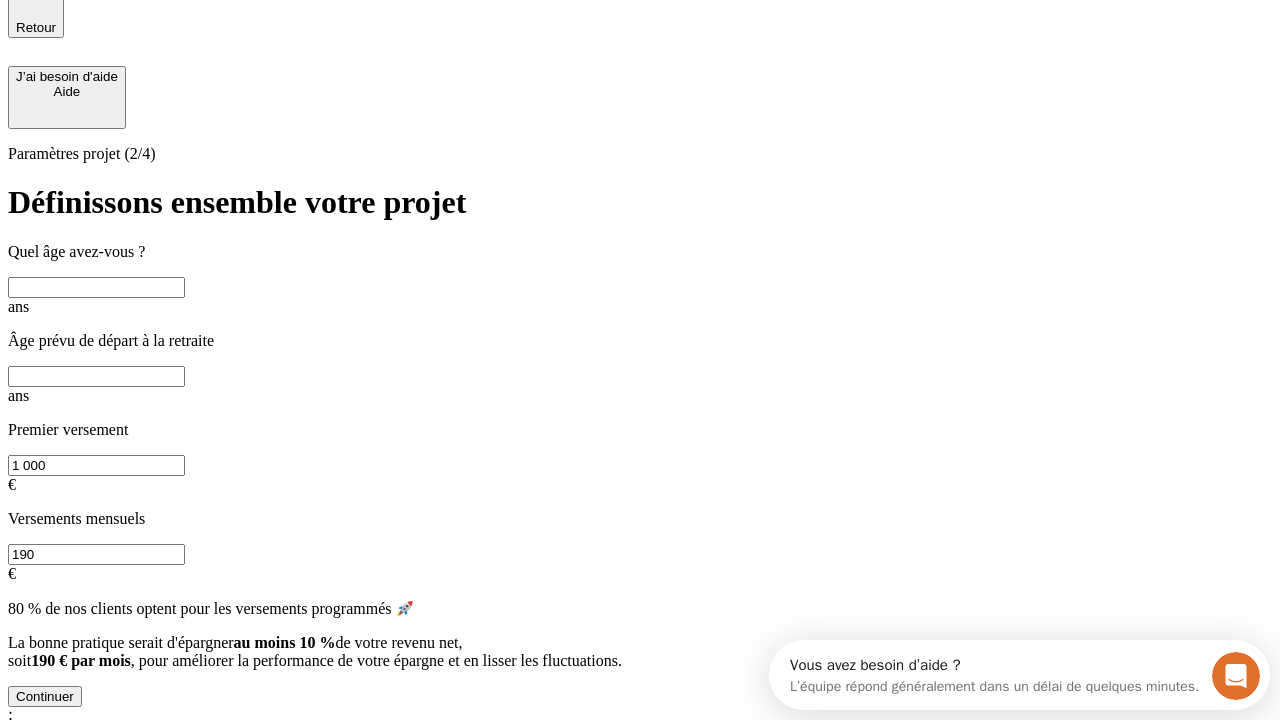 click at bounding box center [96, 287] 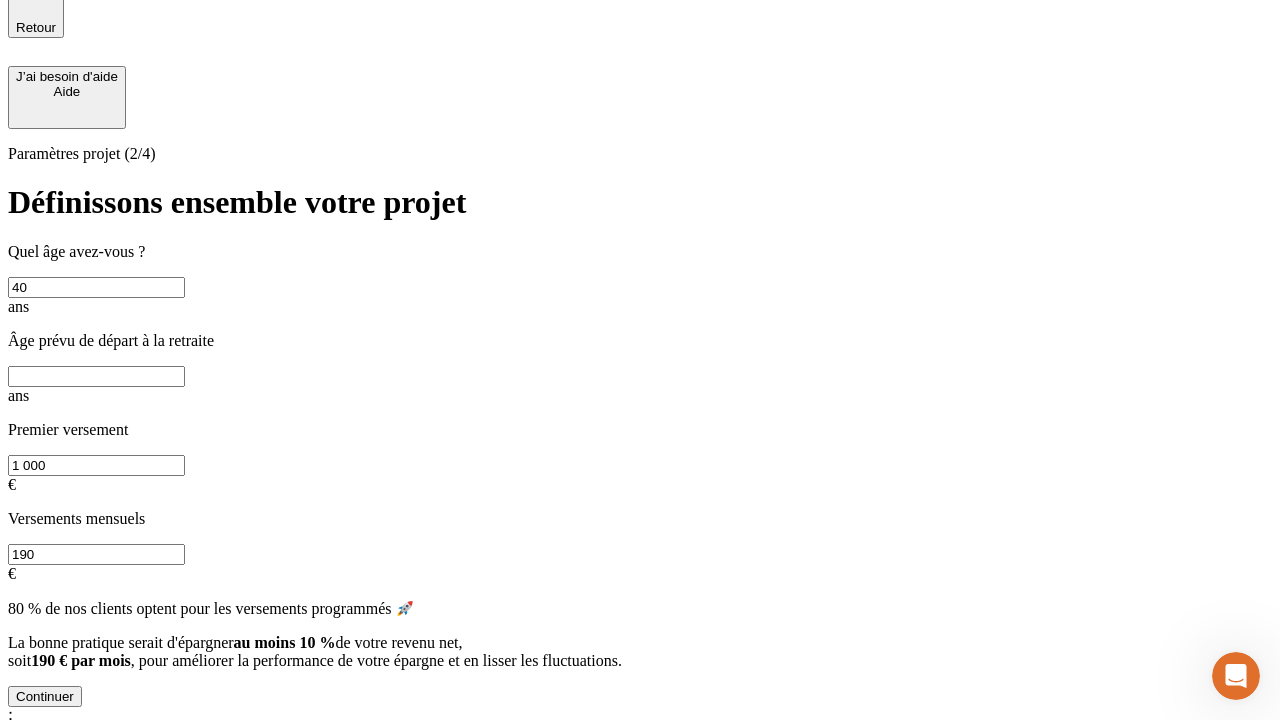 type on "40" 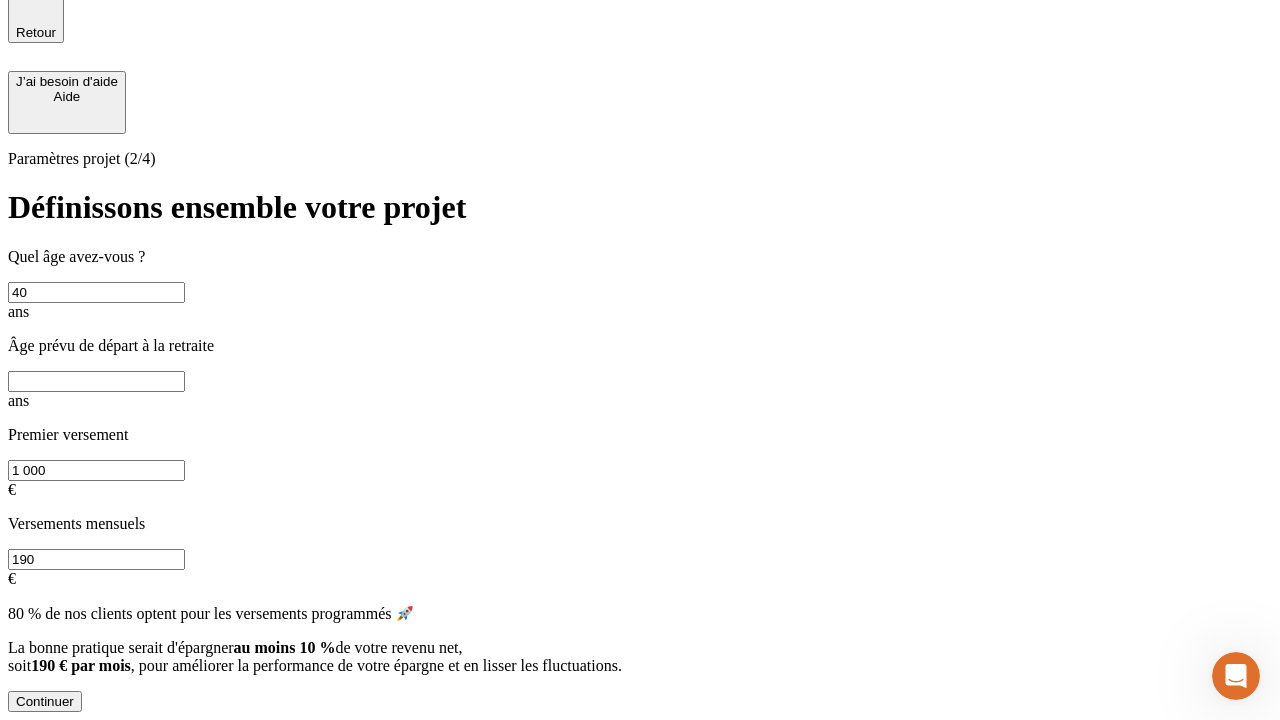 scroll, scrollTop: 0, scrollLeft: 0, axis: both 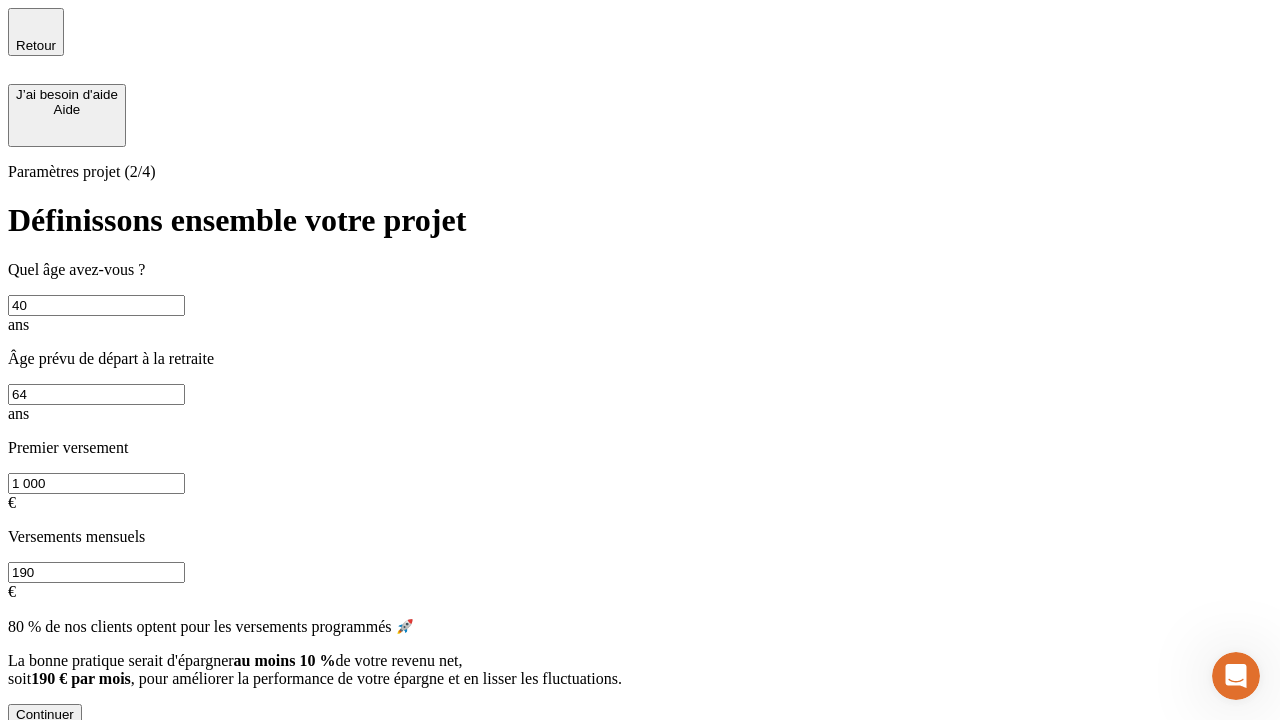 type on "64" 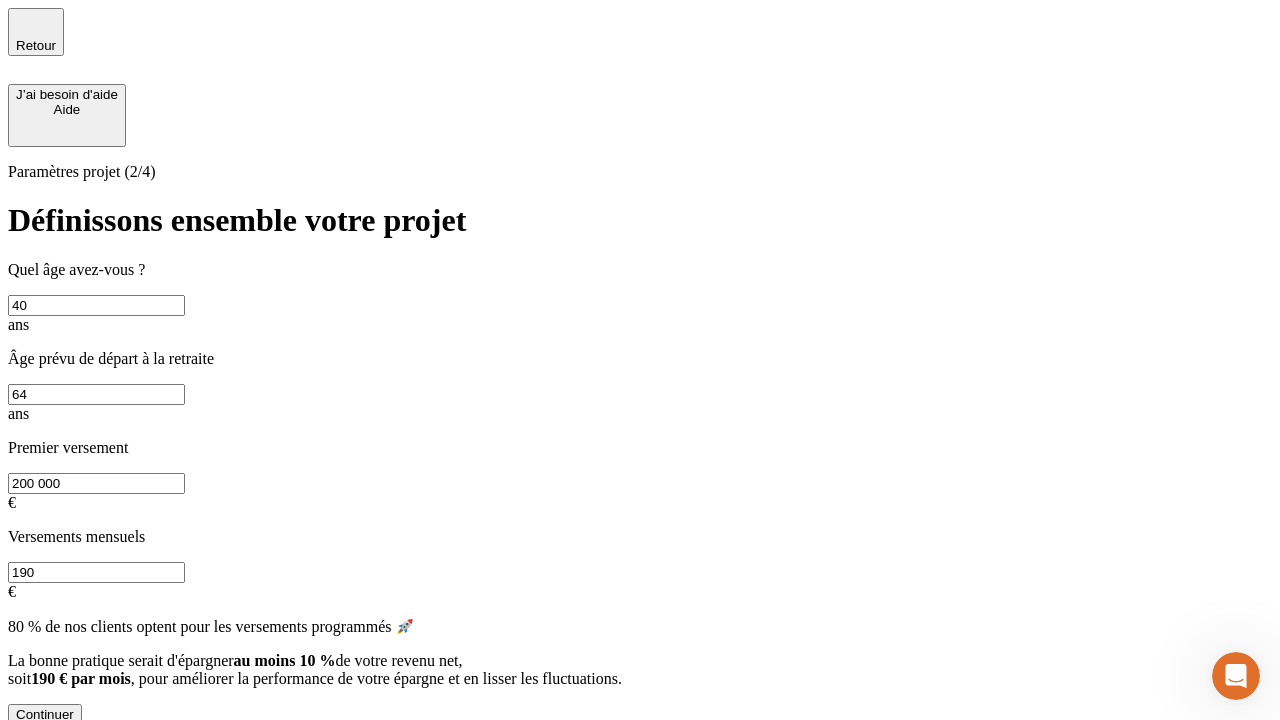 type on "200 000" 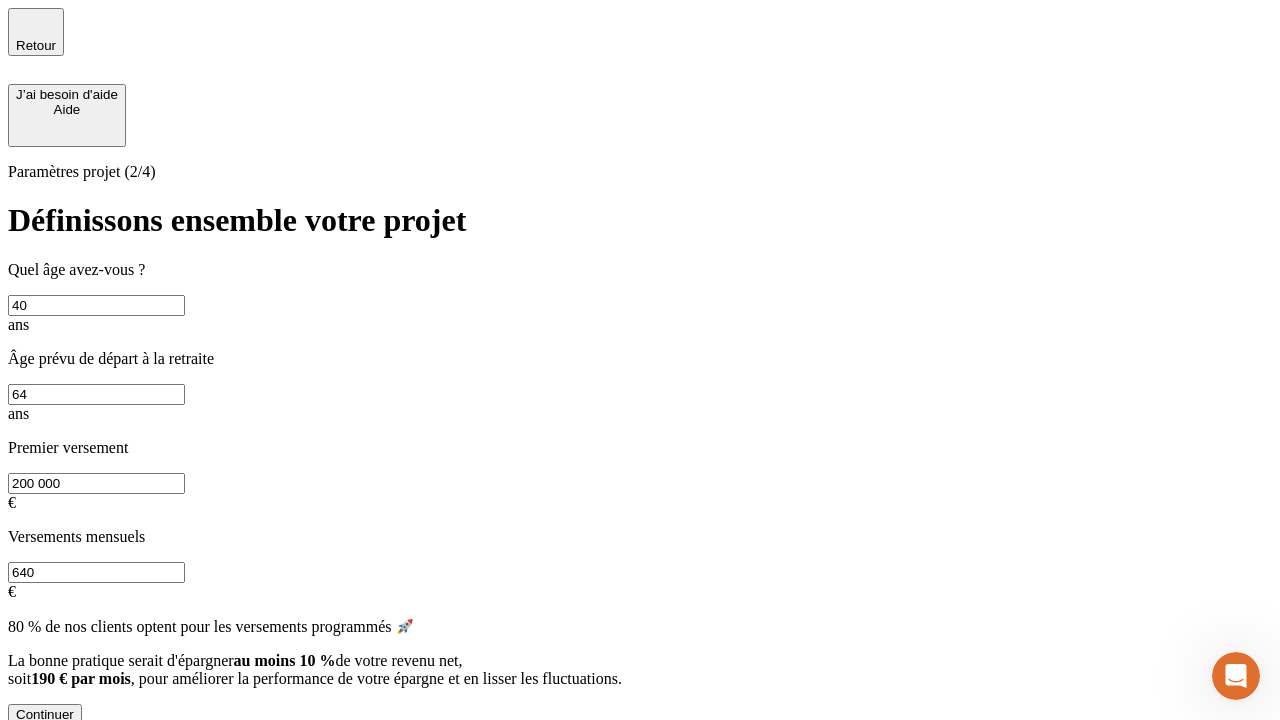 type on "640" 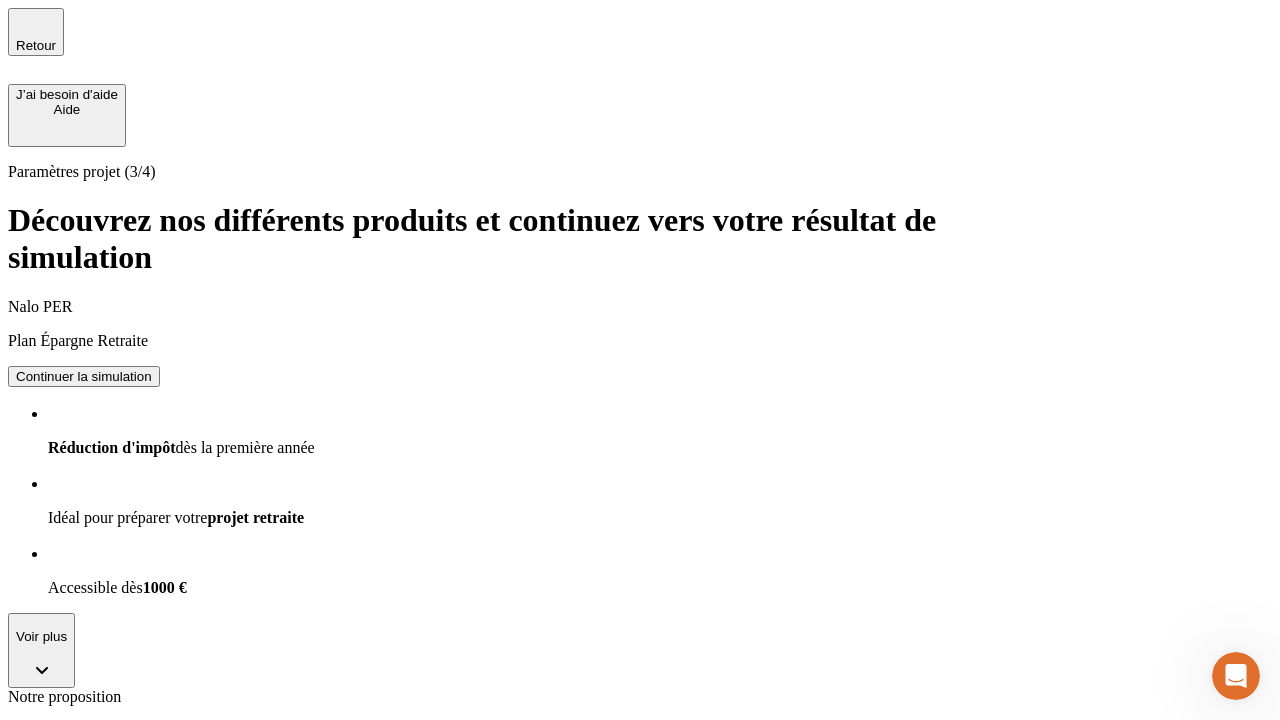 click on "Continuer la simulation" at bounding box center (84, 376) 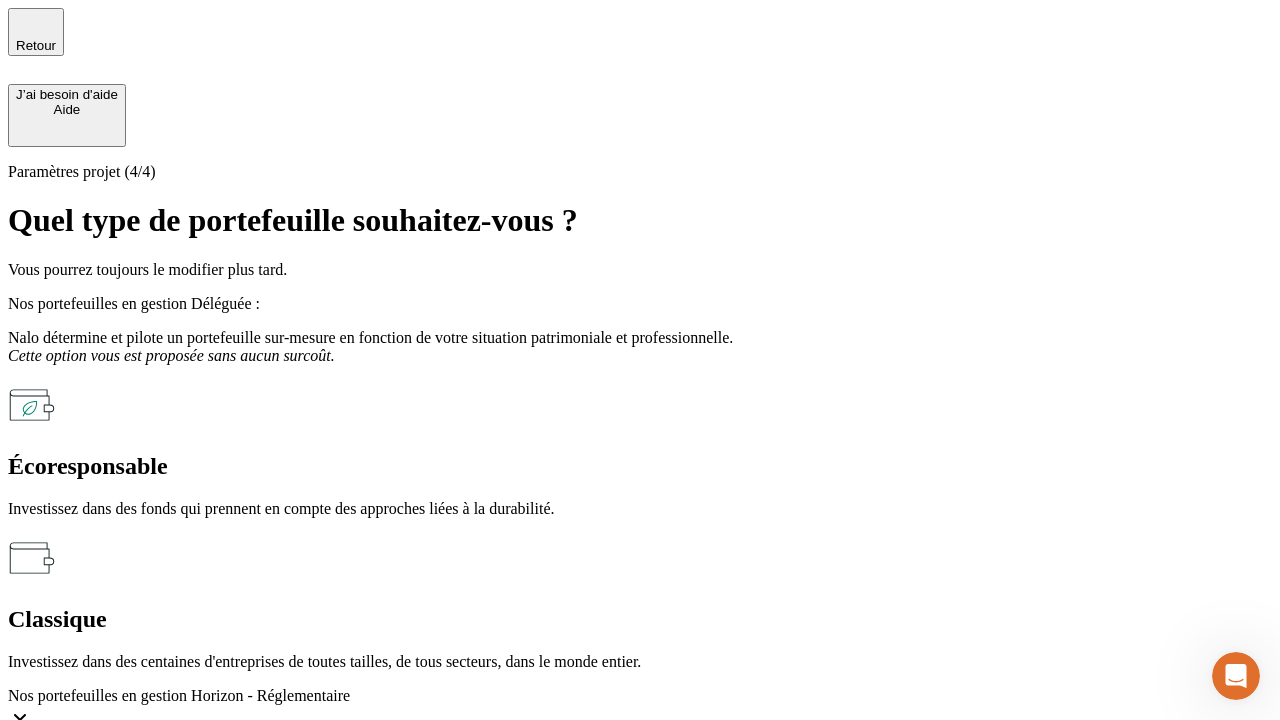 click on "Classique" at bounding box center [640, 619] 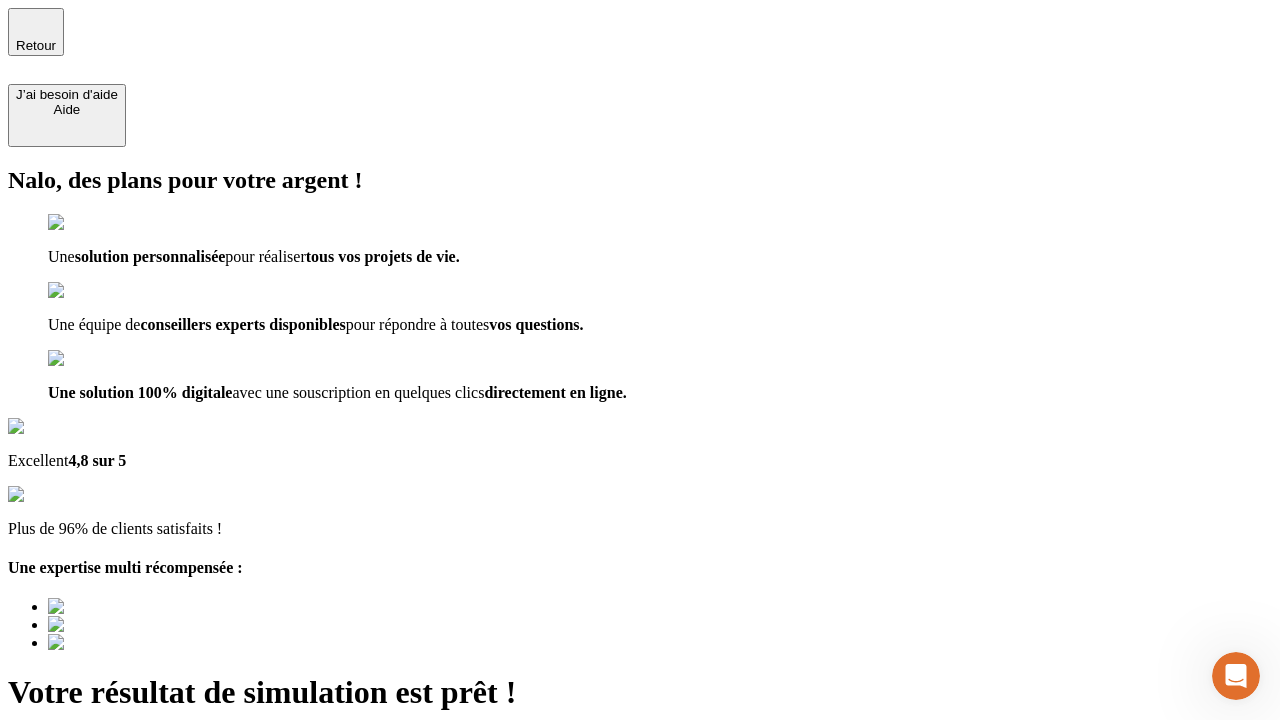 click on "Découvrir ma simulation" at bounding box center [87, 881] 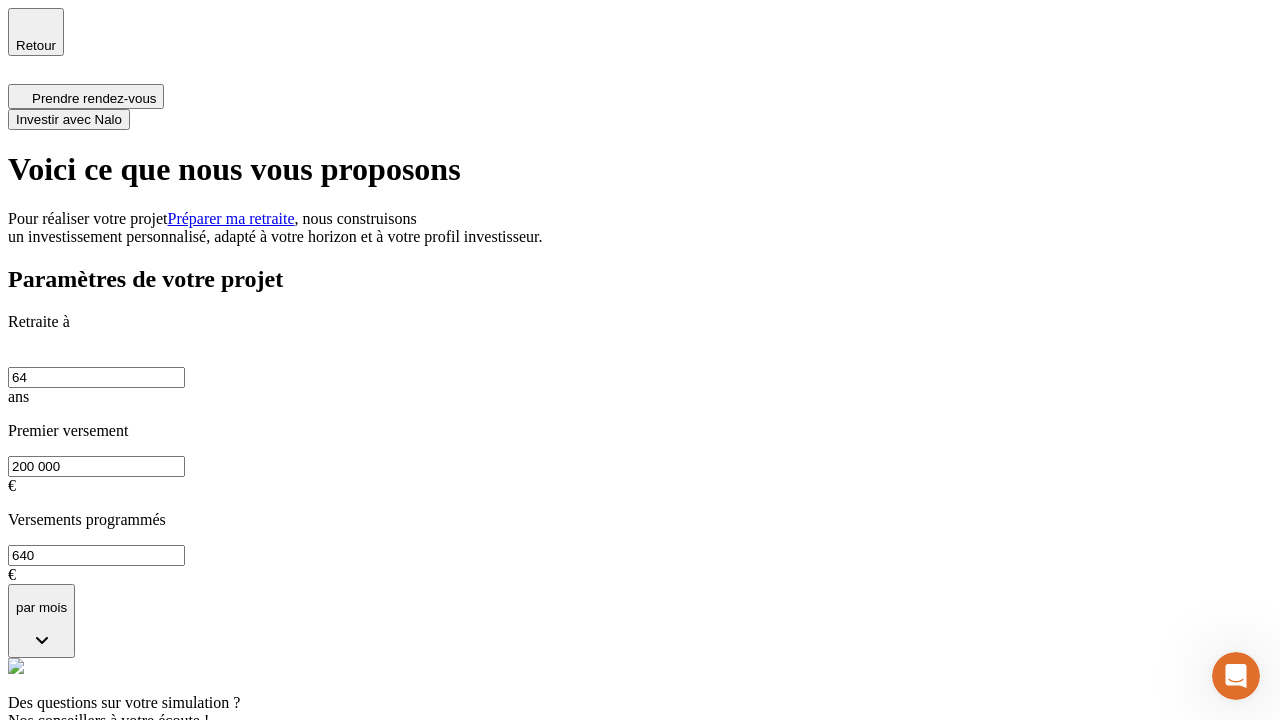 click on "Investir avec Nalo" at bounding box center [69, 119] 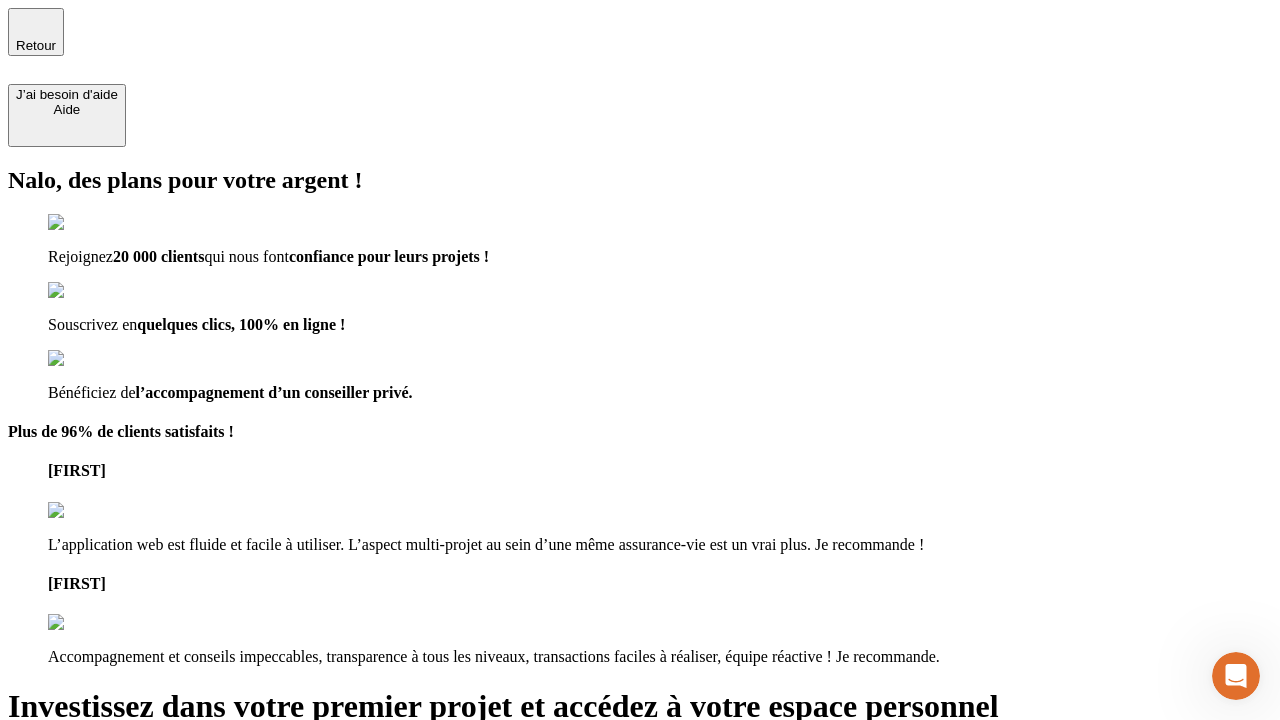 type on "[EMAIL]" 